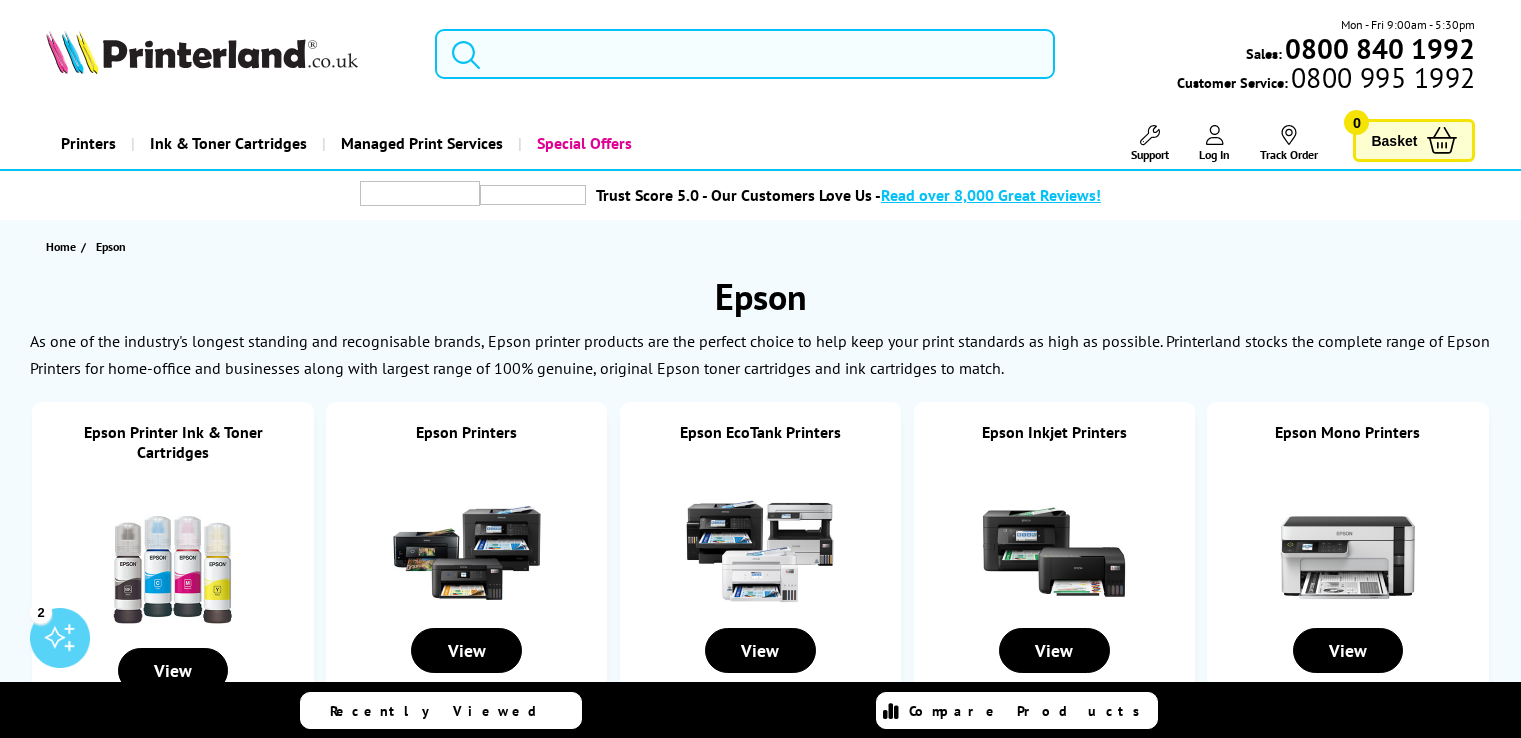 scroll, scrollTop: 0, scrollLeft: 0, axis: both 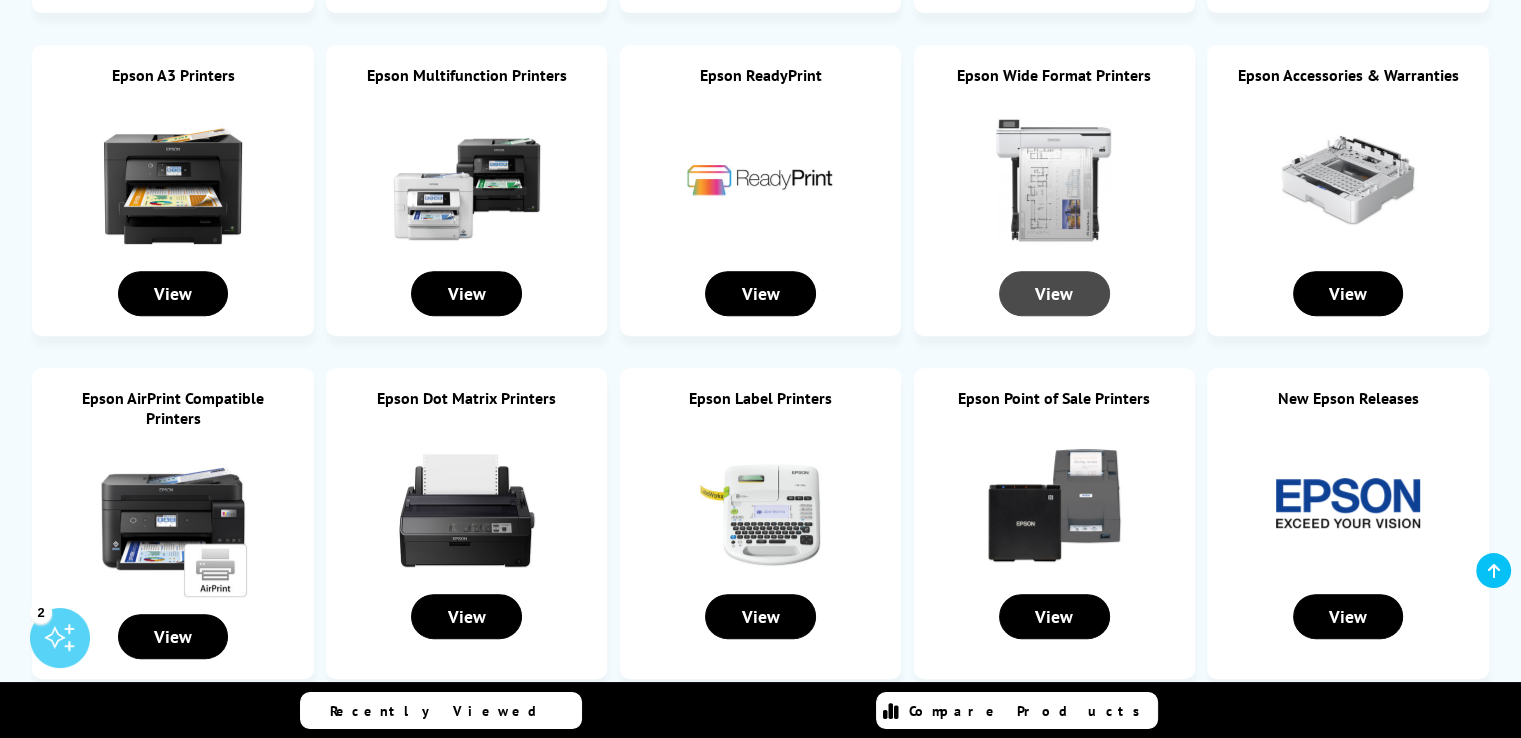 click on "View" at bounding box center (1054, 293) 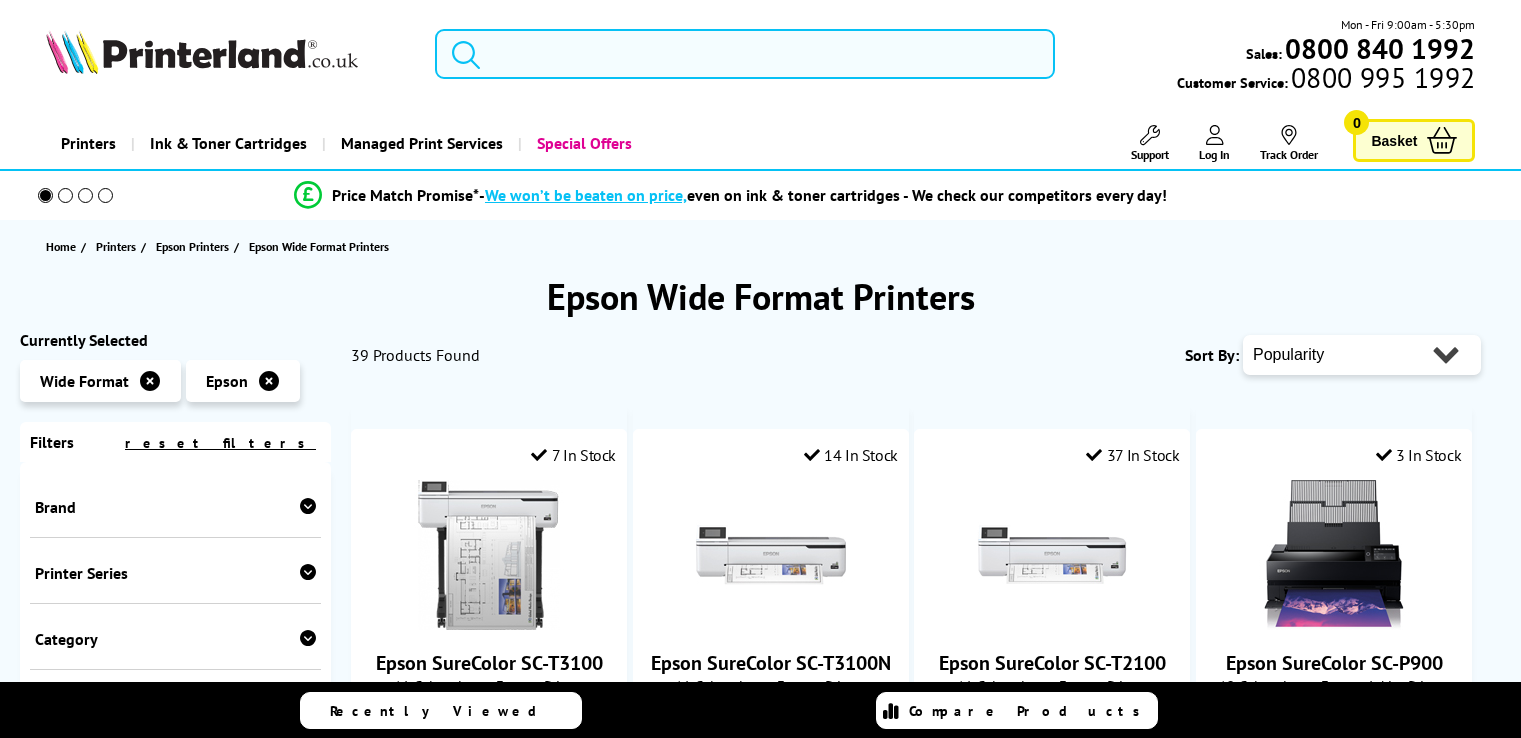 scroll, scrollTop: 0, scrollLeft: 0, axis: both 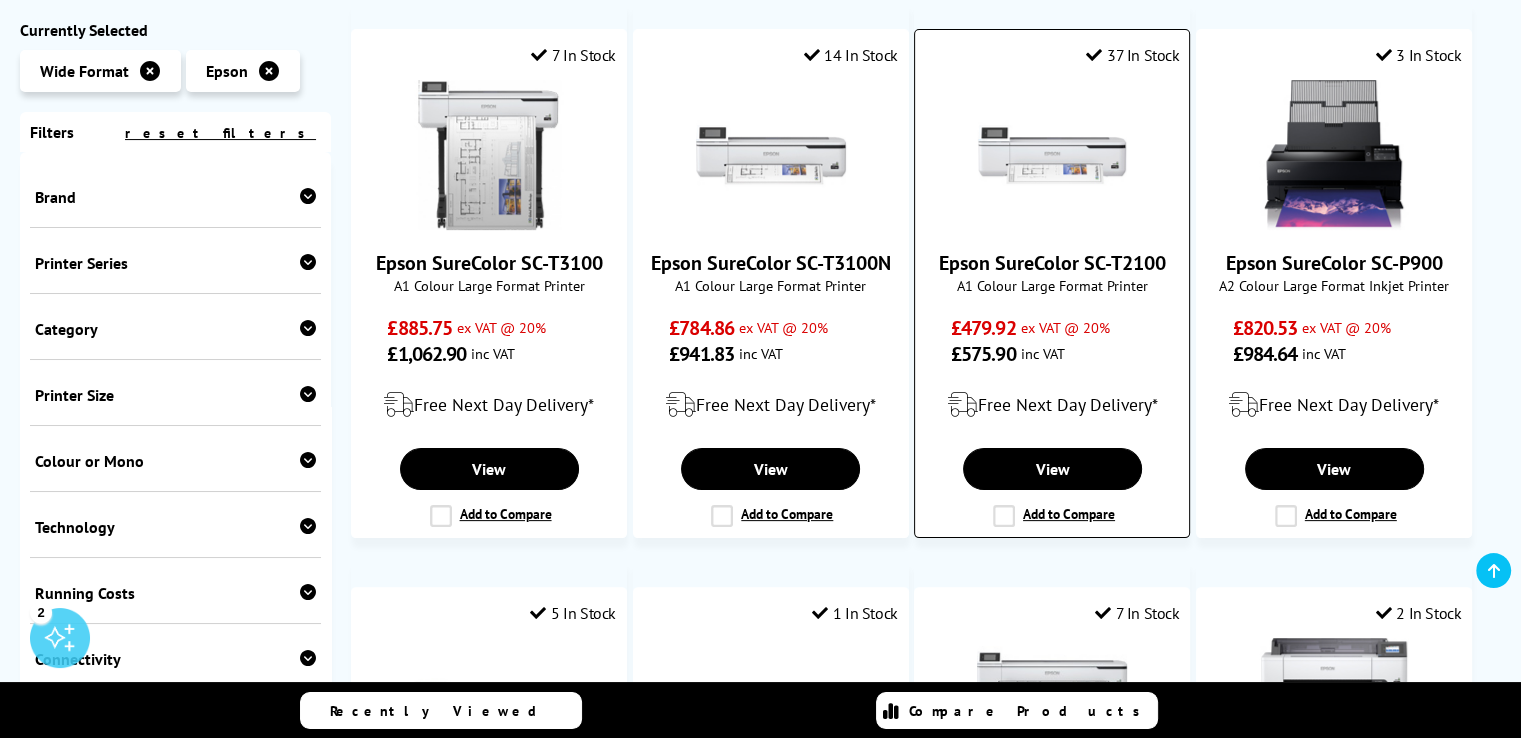 drag, startPoint x: 994, startPoint y: 257, endPoint x: 1104, endPoint y: 269, distance: 110.65261 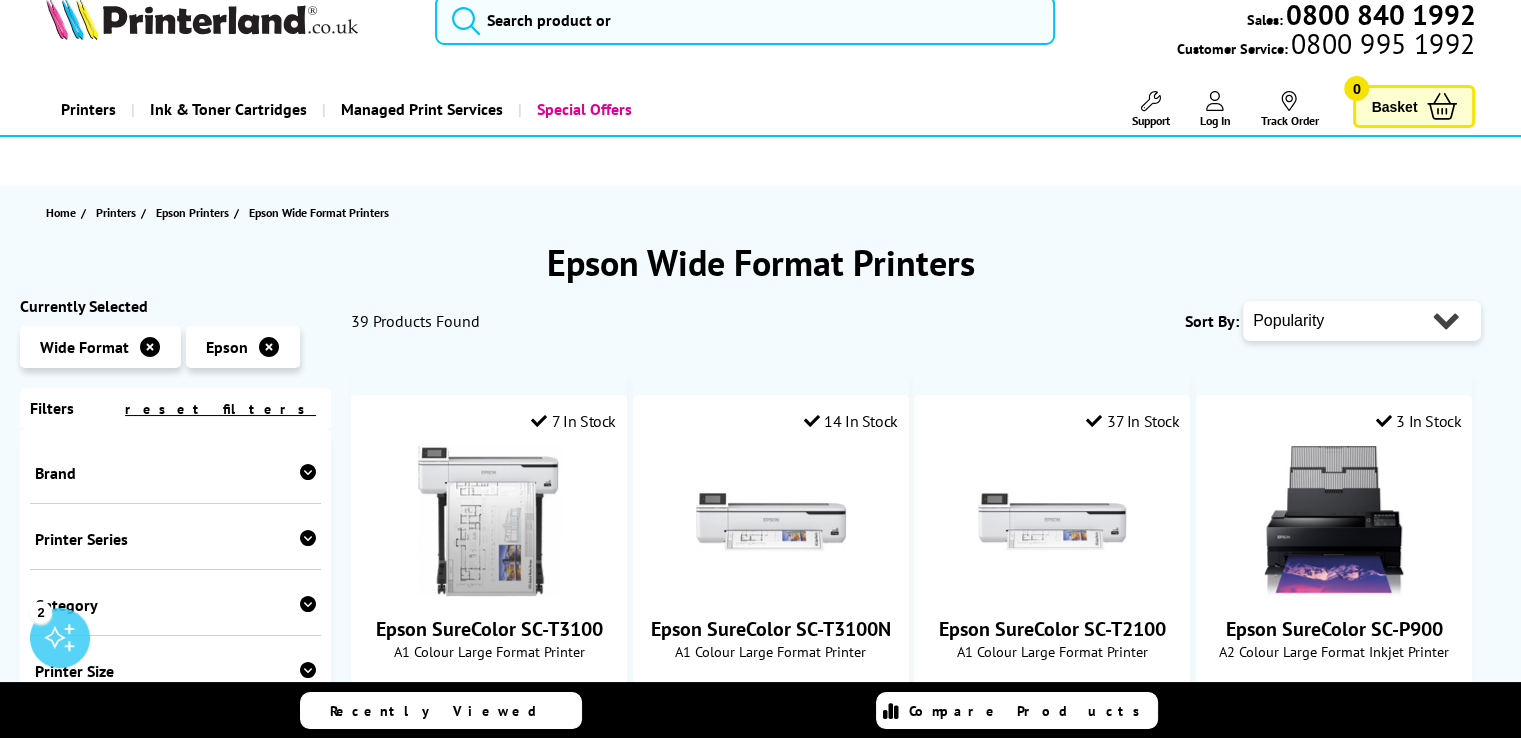 scroll, scrollTop: 0, scrollLeft: 0, axis: both 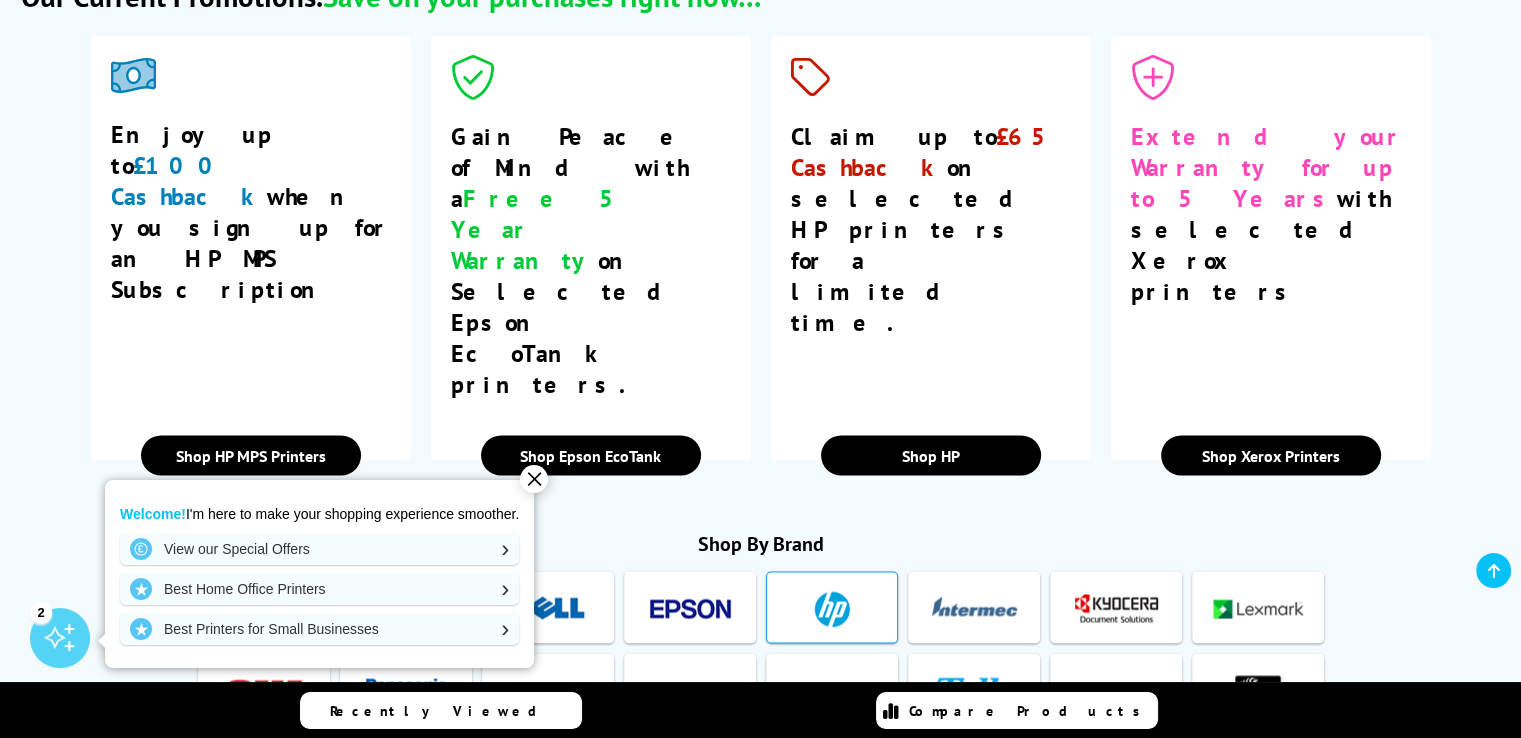 click at bounding box center (832, 608) 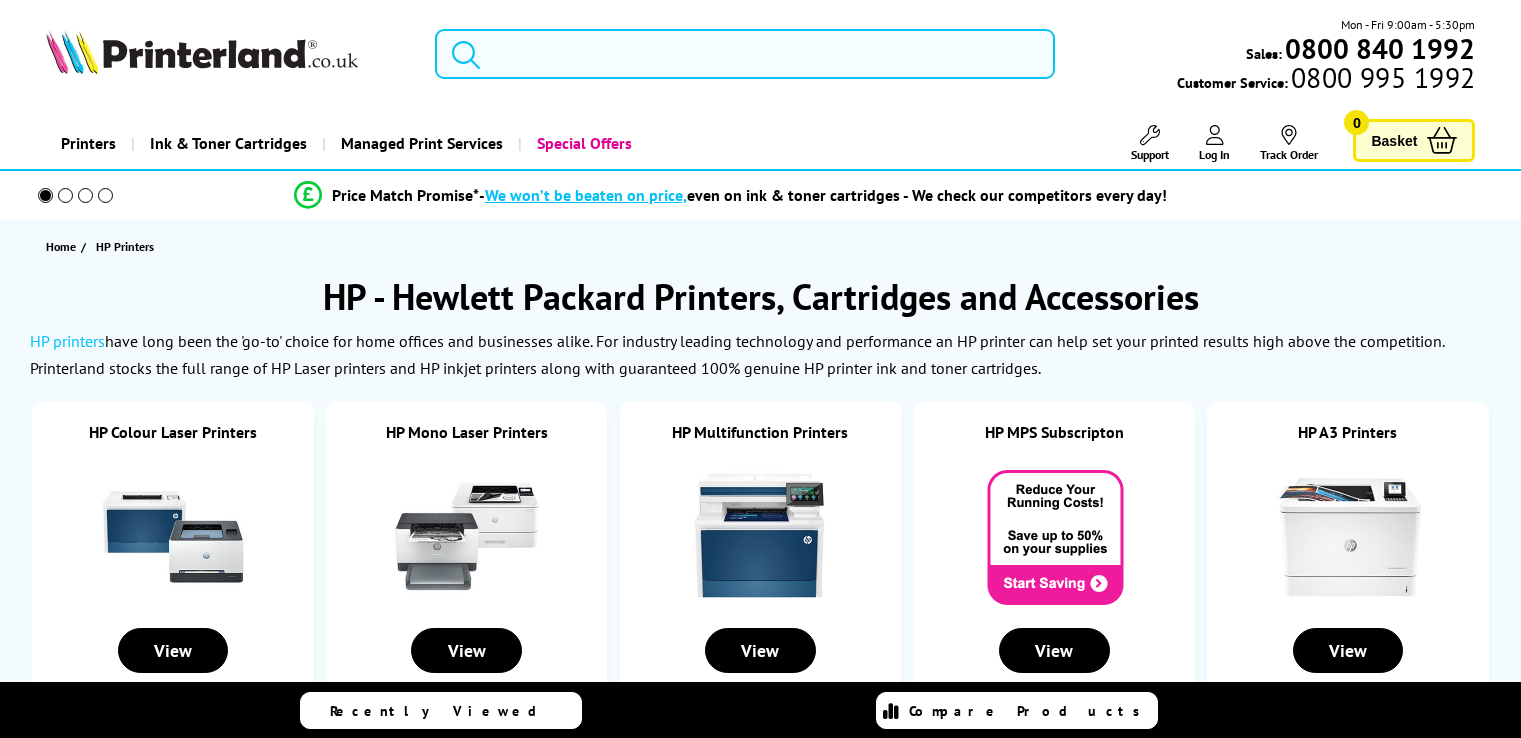 scroll, scrollTop: 0, scrollLeft: 0, axis: both 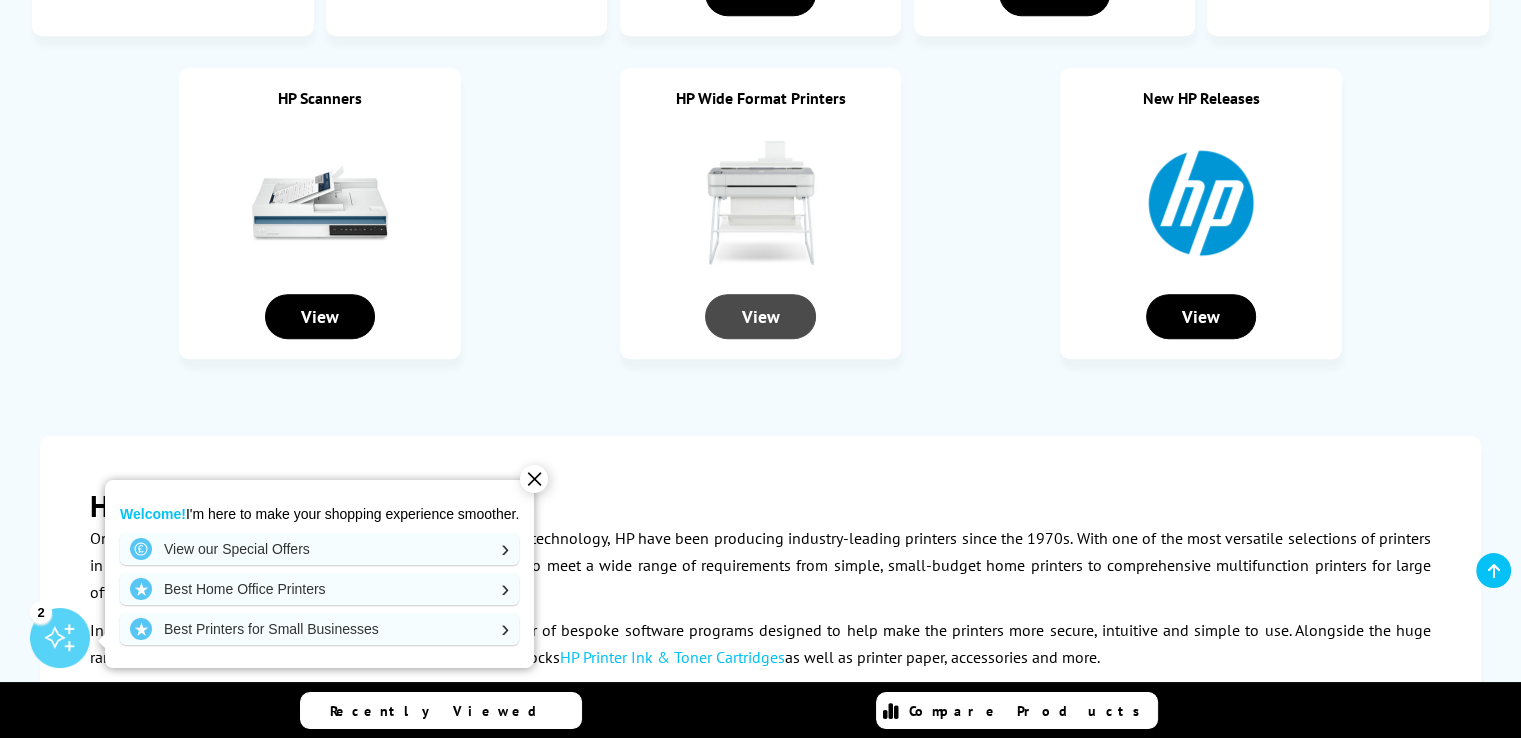 click on "View" at bounding box center [760, 316] 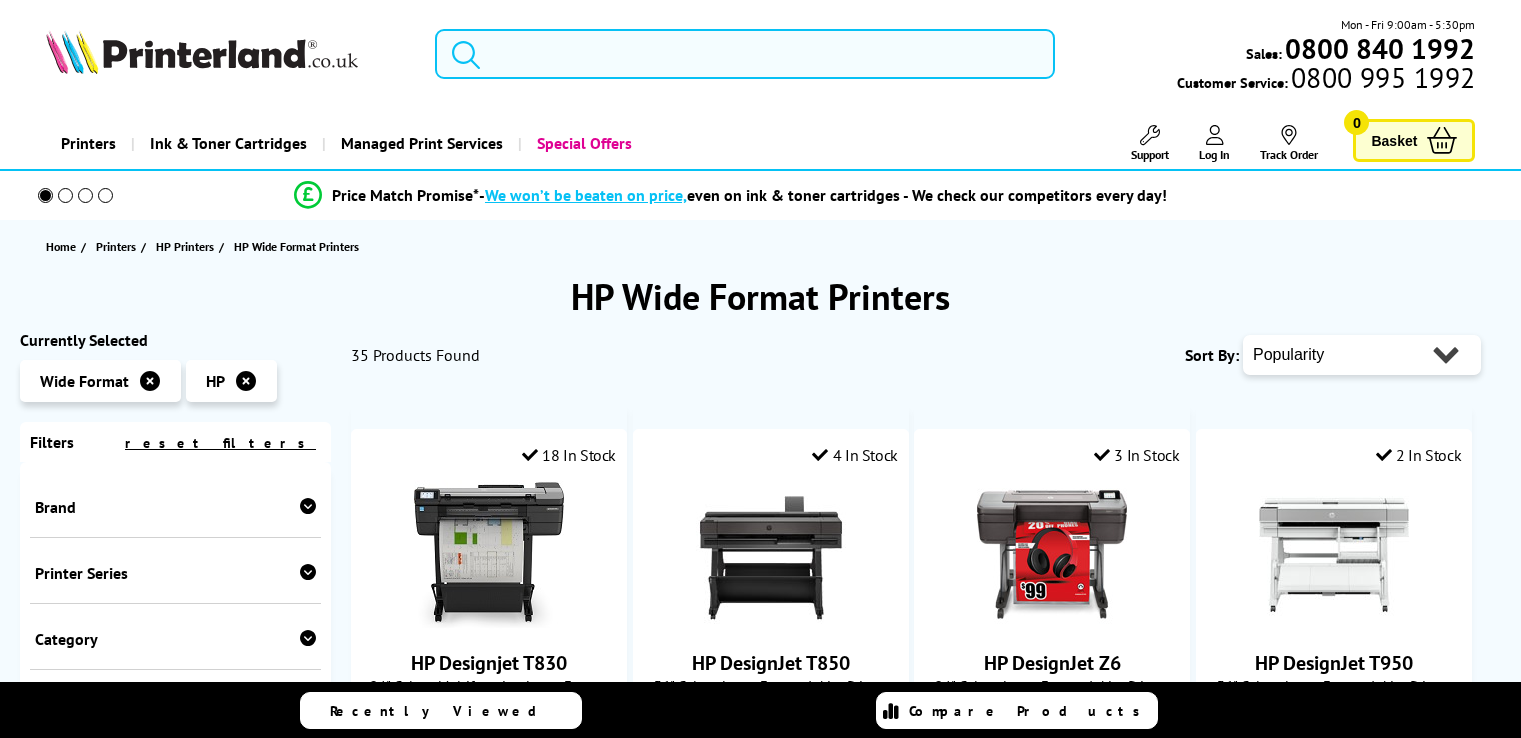 scroll, scrollTop: 0, scrollLeft: 0, axis: both 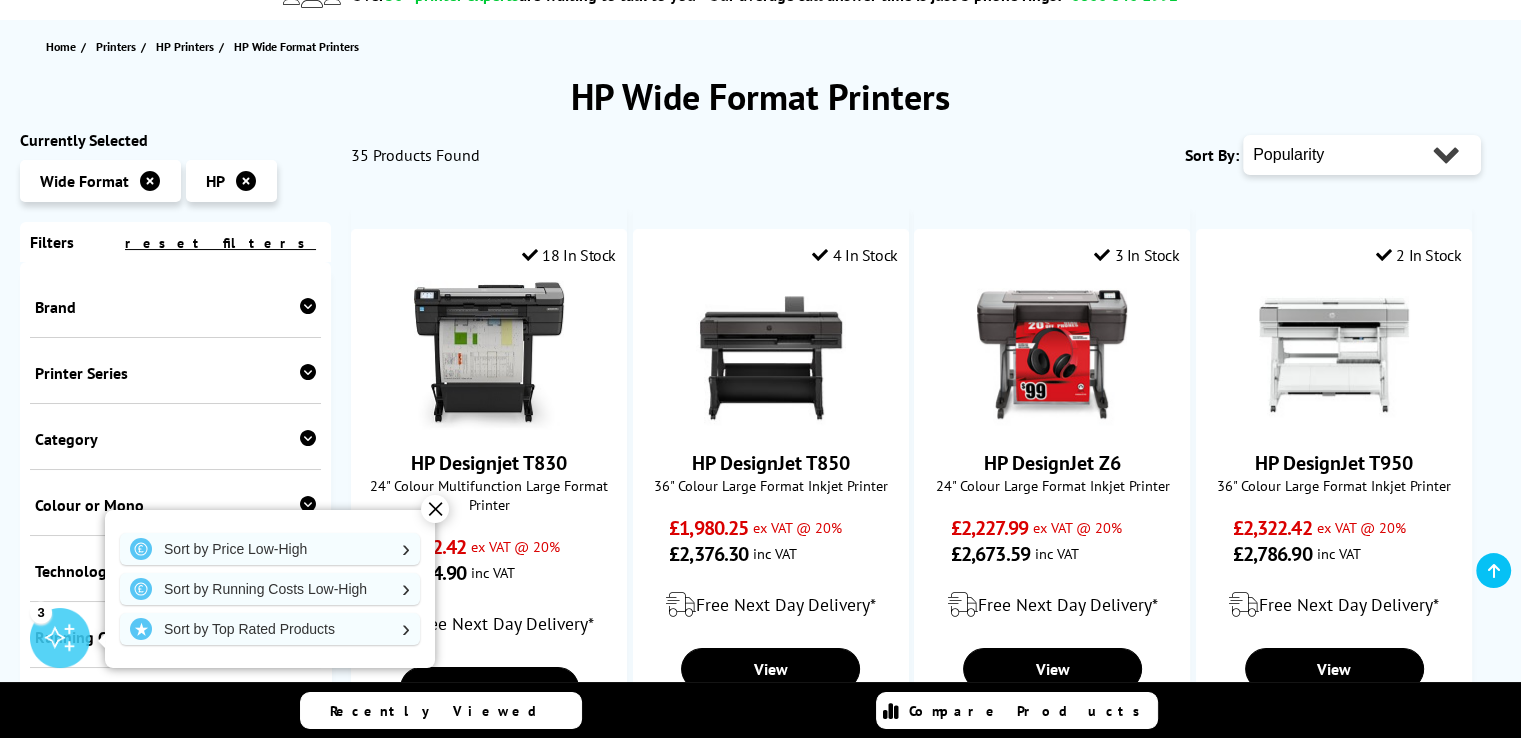 click on "HP Wide Format Printers" at bounding box center (760, 96) 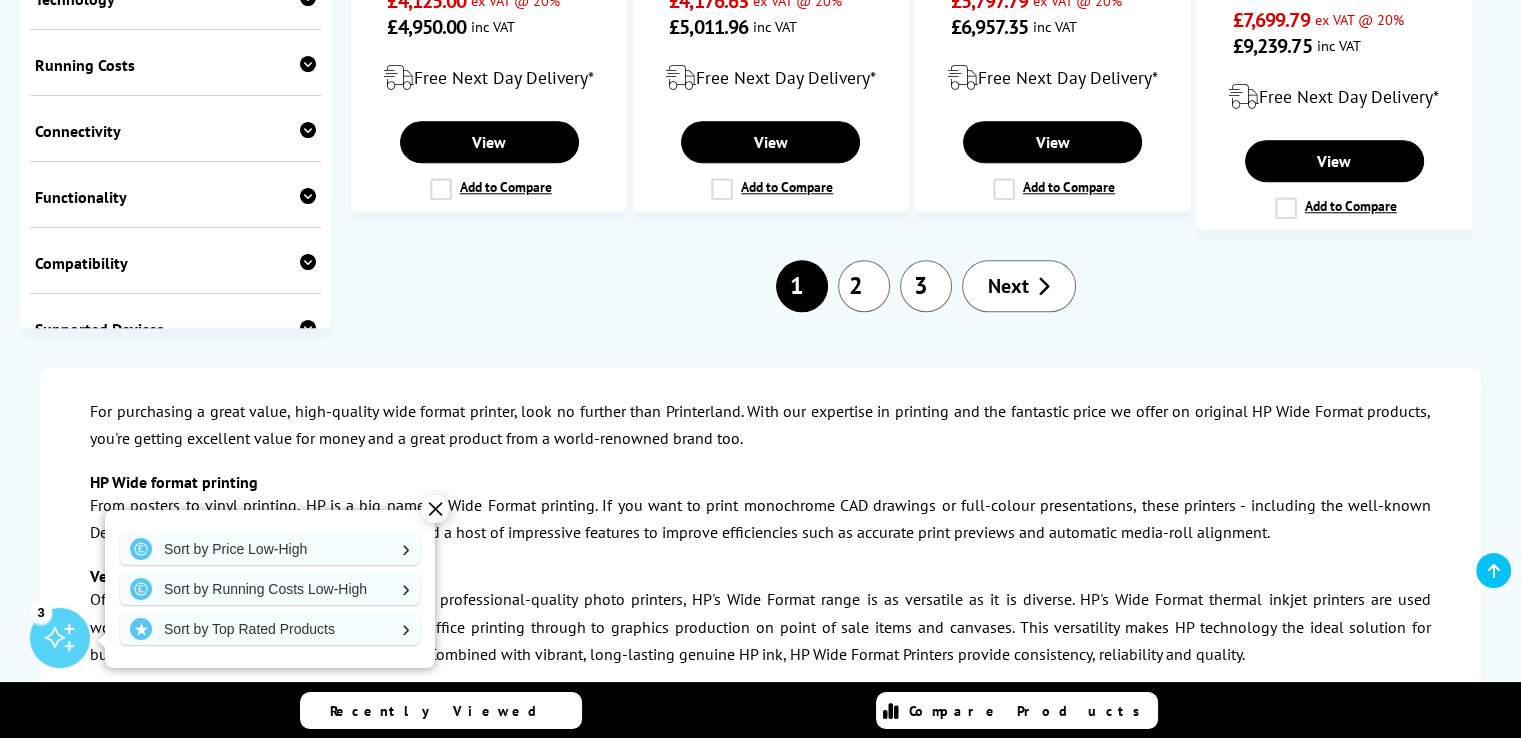 scroll, scrollTop: 1900, scrollLeft: 0, axis: vertical 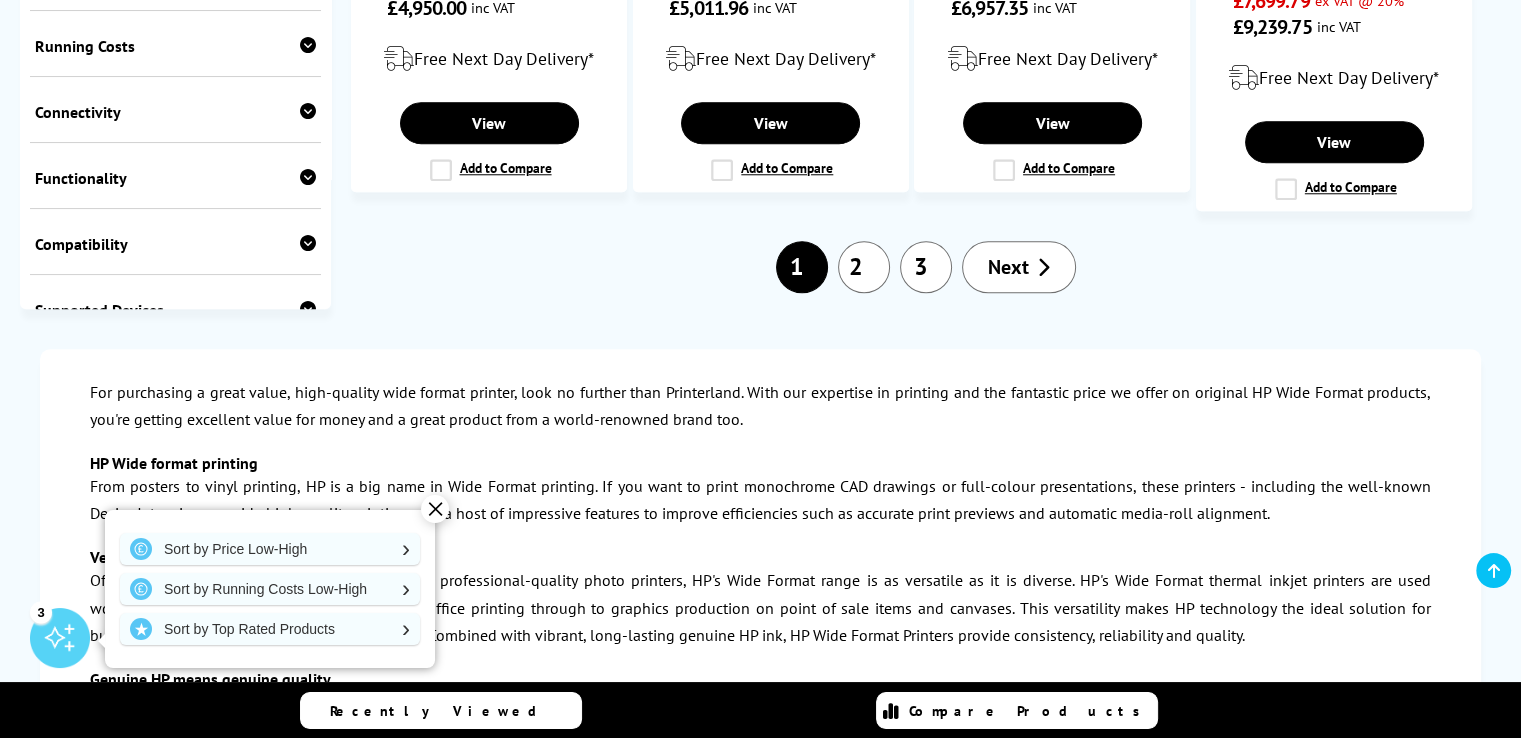 click on "Next" at bounding box center [1019, 267] 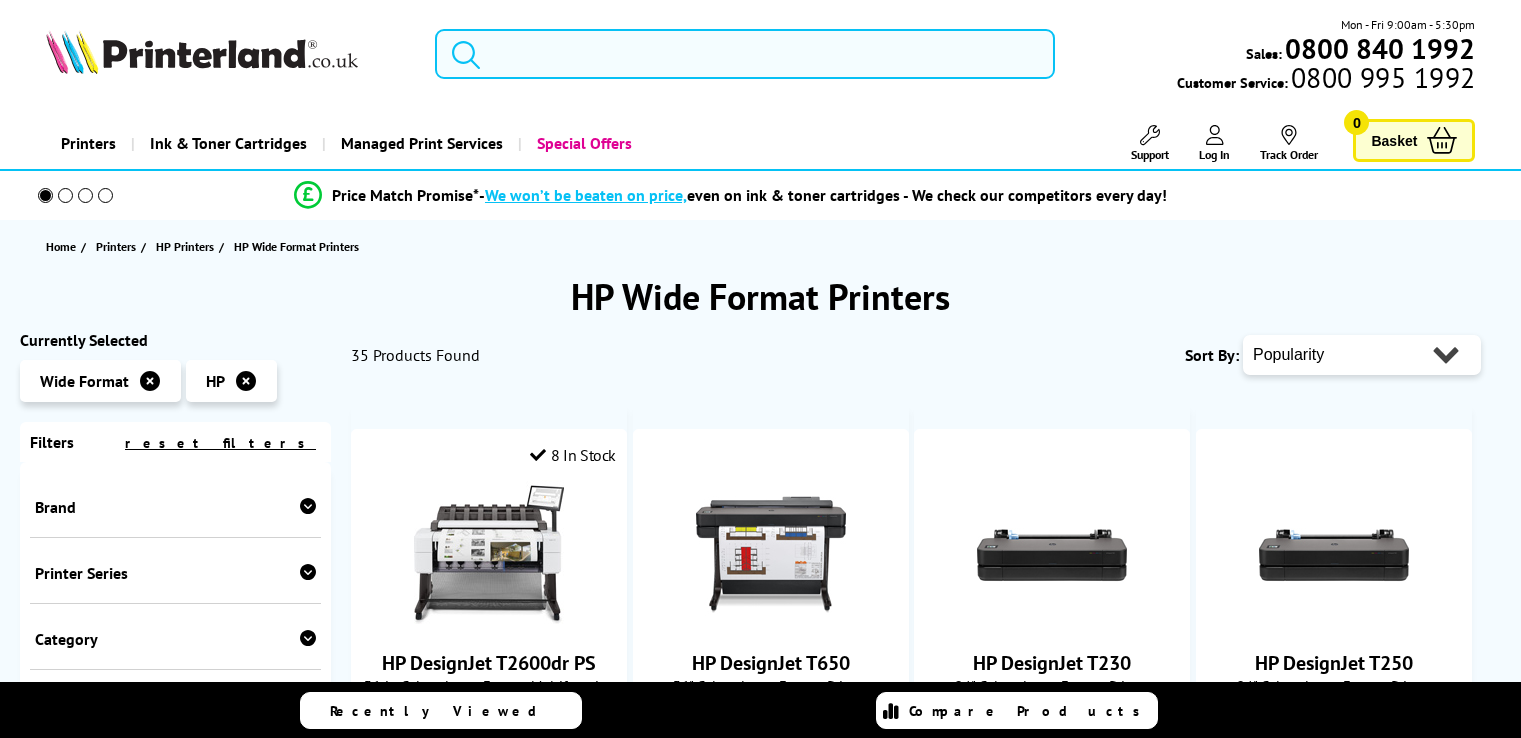scroll, scrollTop: 0, scrollLeft: 0, axis: both 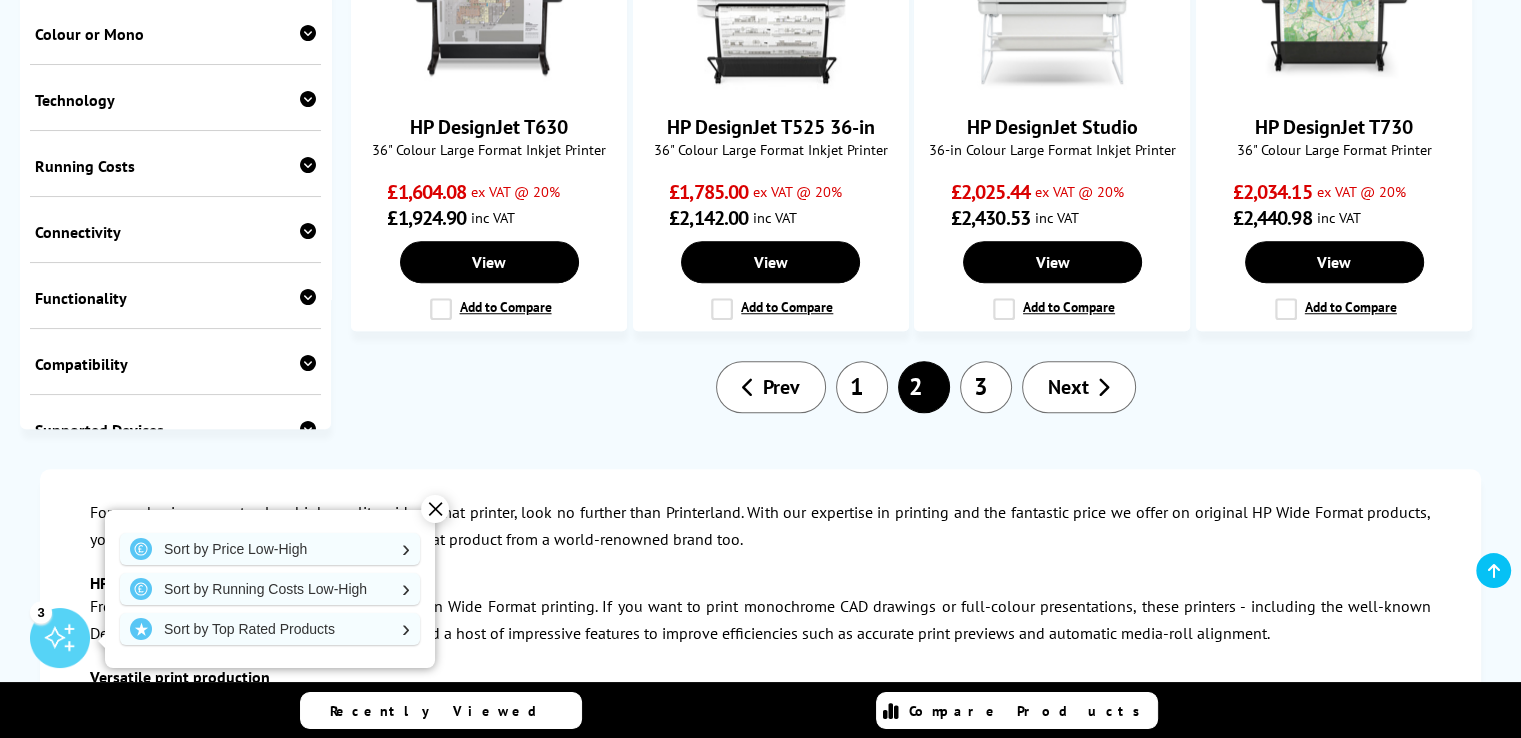click on "Next" at bounding box center (1068, 387) 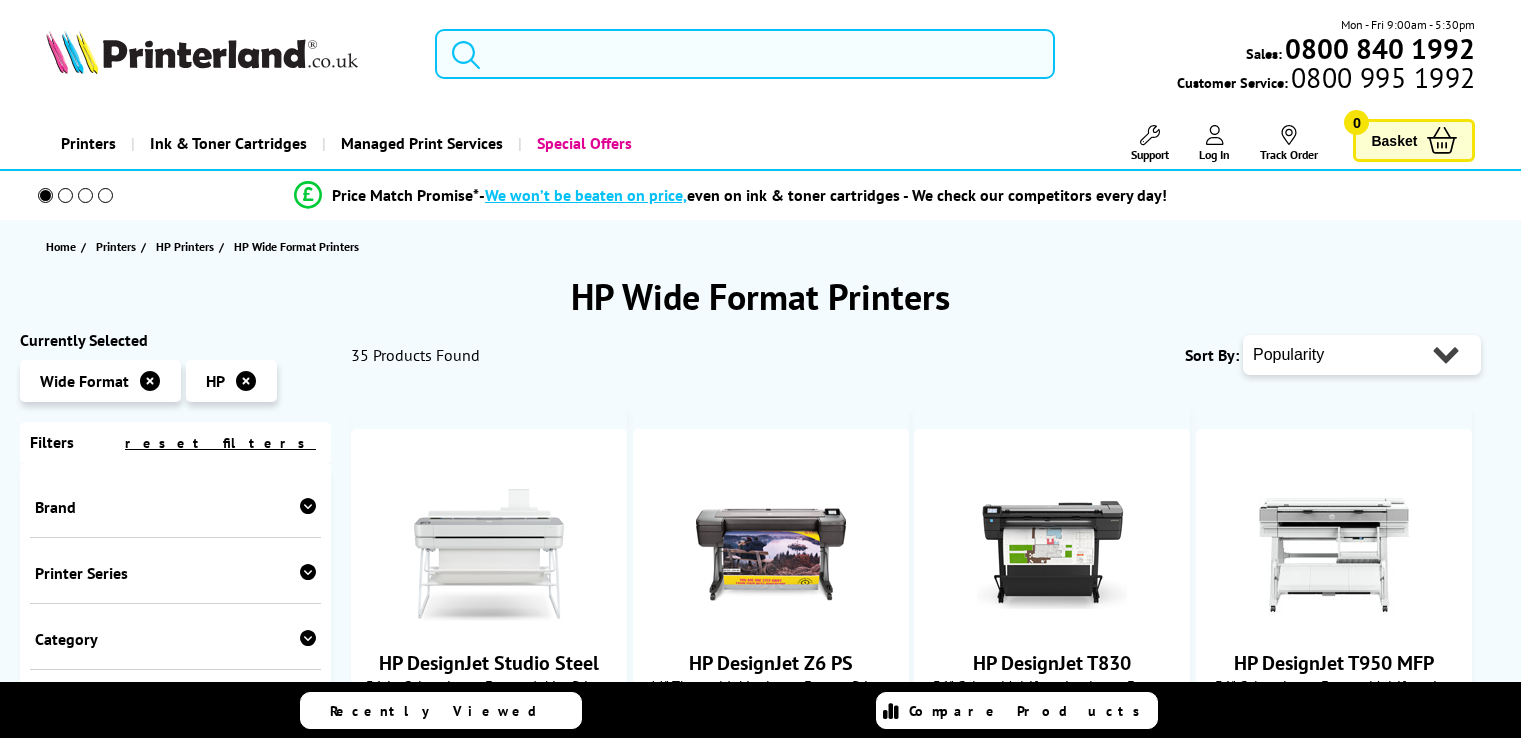 scroll, scrollTop: 0, scrollLeft: 0, axis: both 